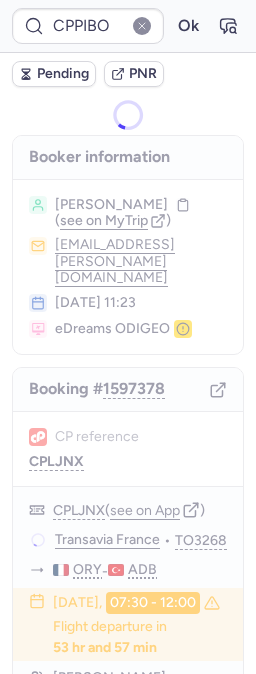 scroll, scrollTop: 0, scrollLeft: 0, axis: both 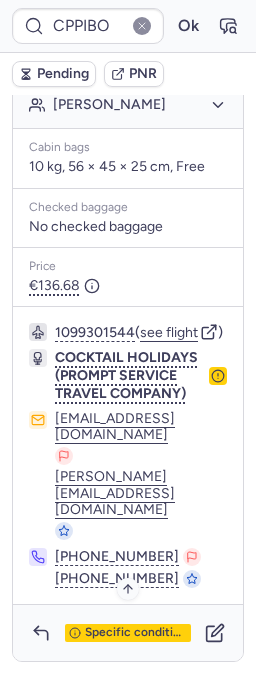 click on "Specific conditions" at bounding box center [136, 633] 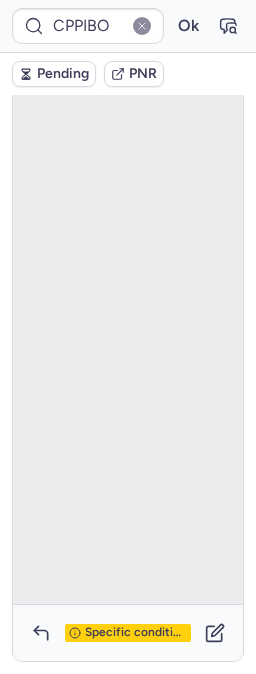 scroll, scrollTop: 134, scrollLeft: 0, axis: vertical 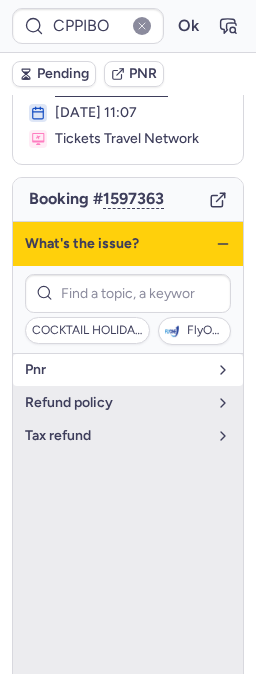 click on "pnr" at bounding box center [116, 370] 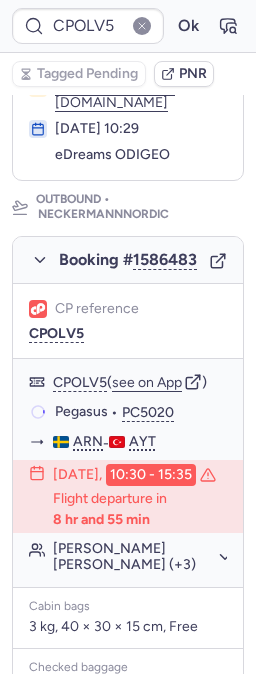 scroll, scrollTop: 284, scrollLeft: 0, axis: vertical 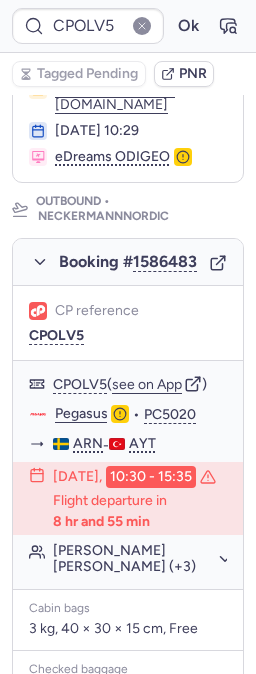 type on "CPLJNX" 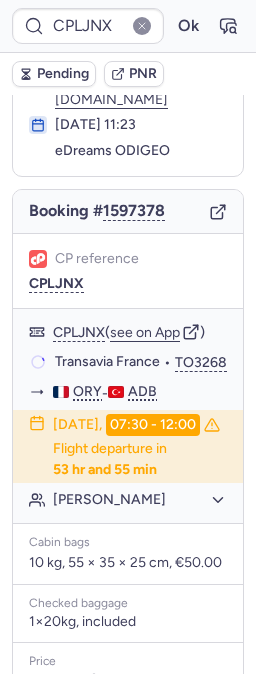 scroll, scrollTop: 134, scrollLeft: 0, axis: vertical 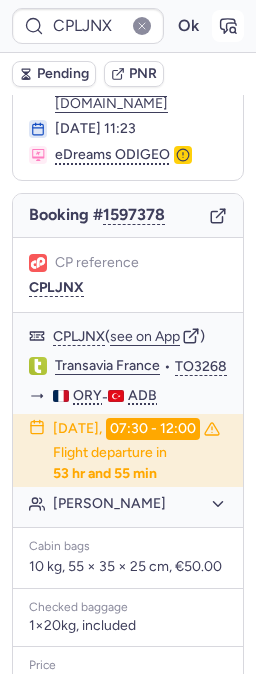 click 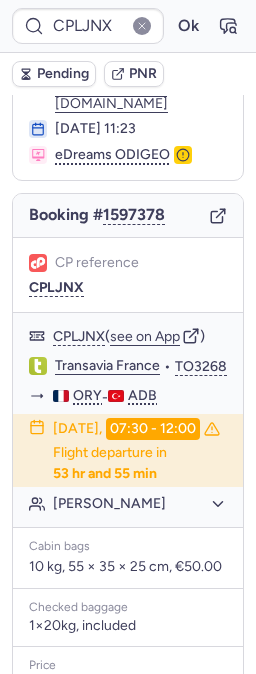 type 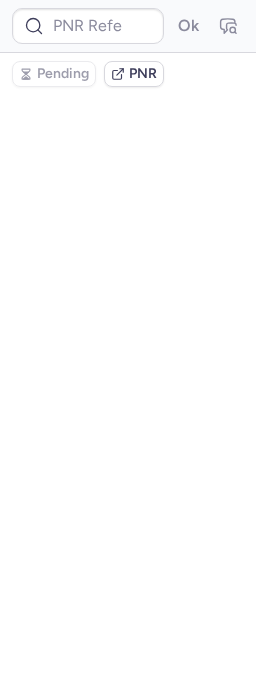 scroll, scrollTop: 0, scrollLeft: 0, axis: both 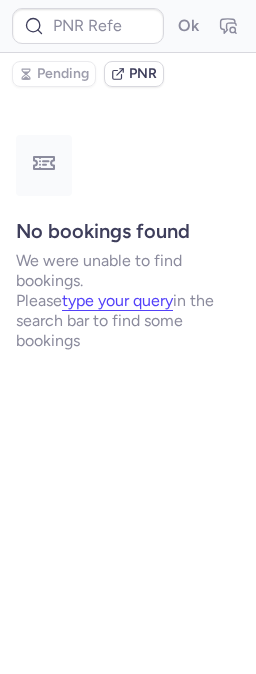 type on "CPLJNX" 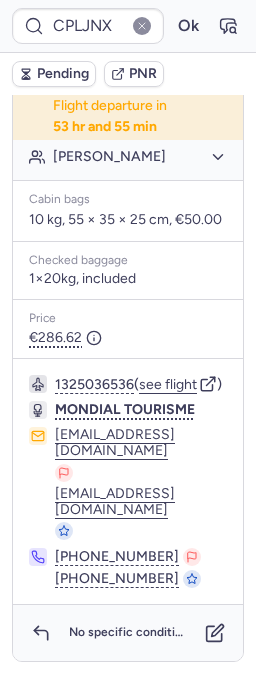 scroll, scrollTop: 546, scrollLeft: 0, axis: vertical 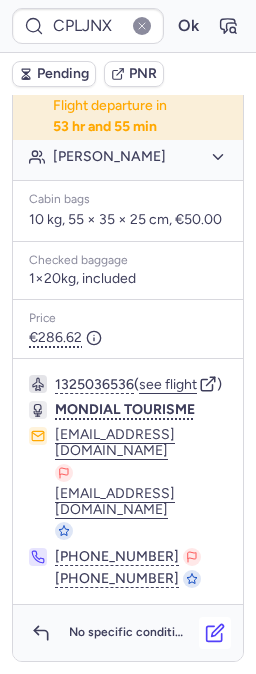 click 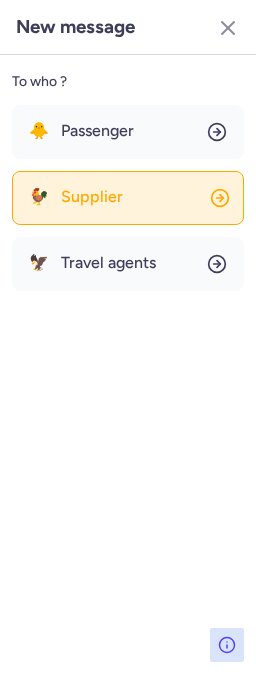 click on "Supplier" at bounding box center (92, 197) 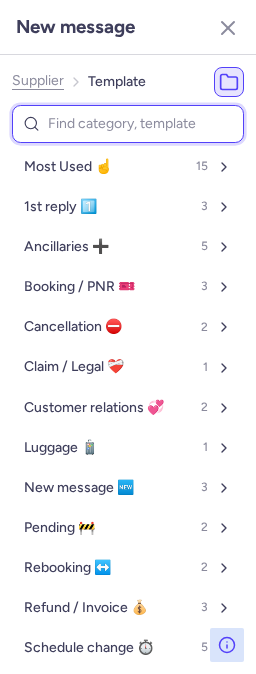 click at bounding box center (128, 124) 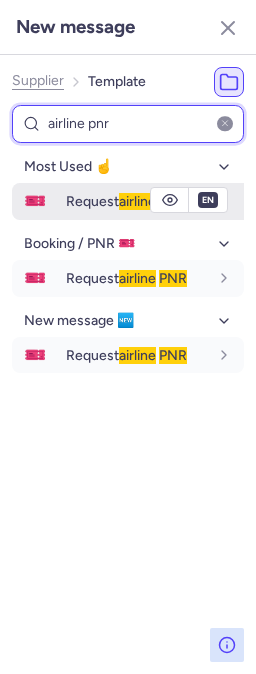 type on "airline pnr" 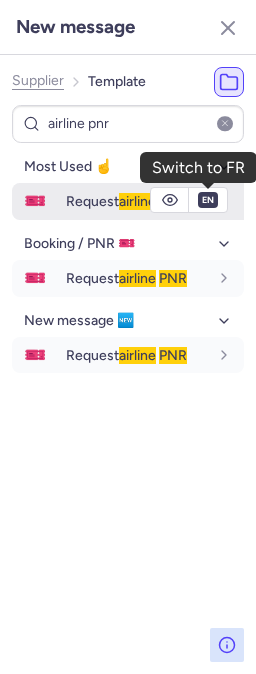 click on "en" at bounding box center [208, 200] 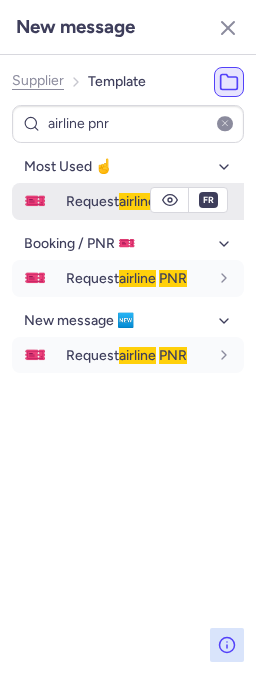 click on "Request  airline   PNR" at bounding box center [126, 201] 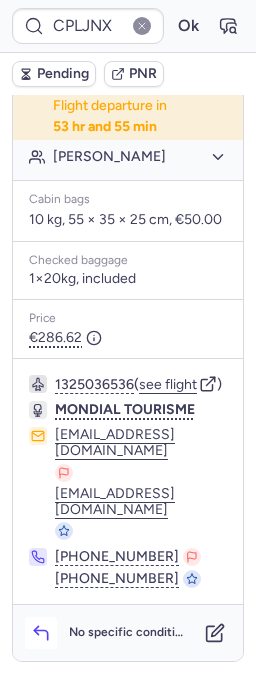click 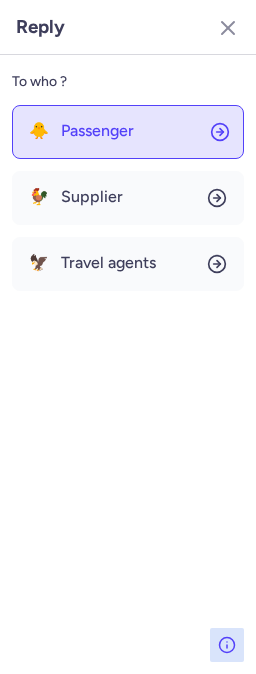 click on "🐥 Passenger" 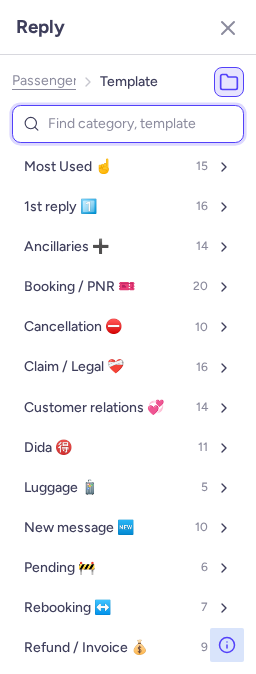 click at bounding box center [128, 124] 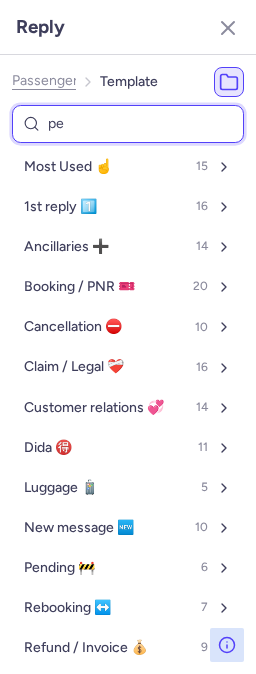 type on "pen" 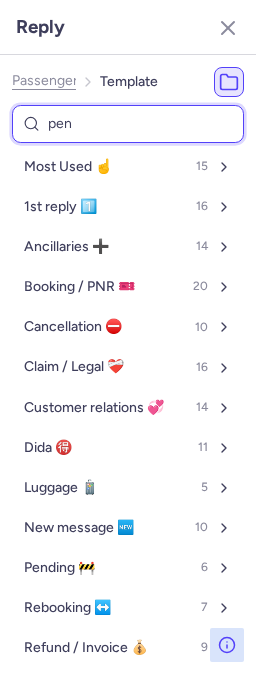 select on "en" 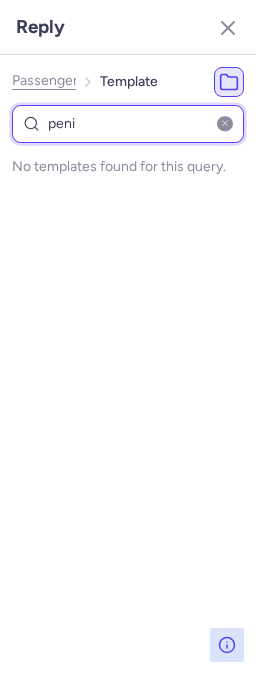 type on "pen" 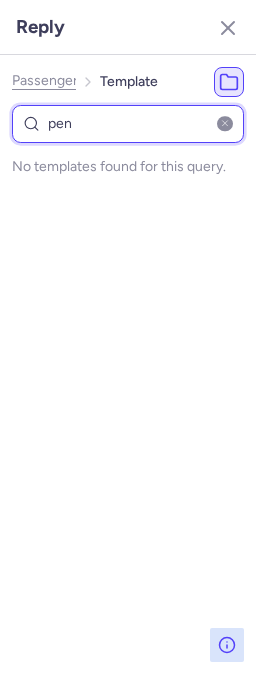 select on "en" 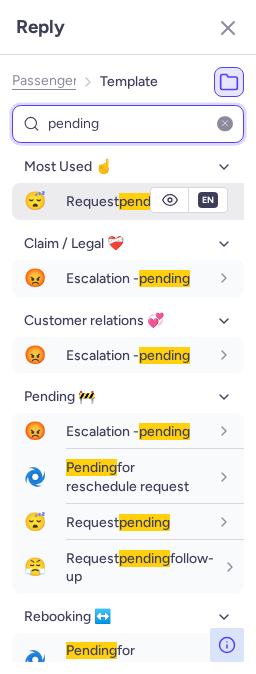 type on "pending" 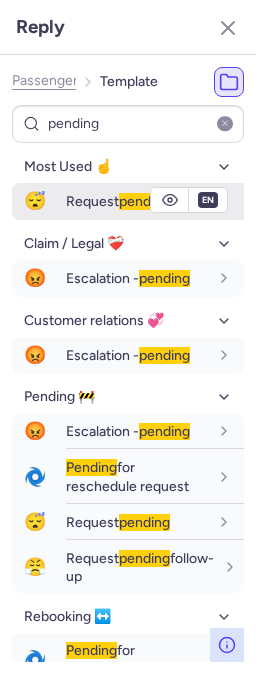 click on "Request  pending" at bounding box center (118, 201) 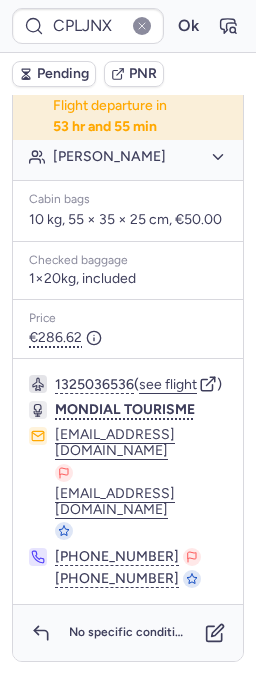 click on "Pending" at bounding box center (63, 74) 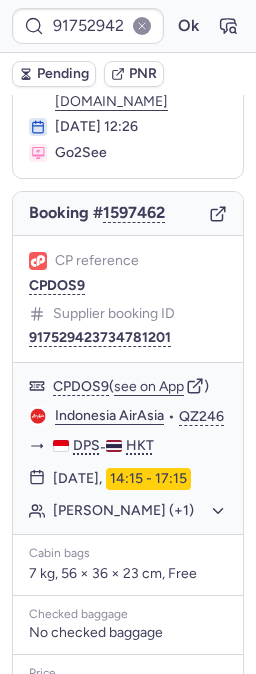 scroll, scrollTop: 222, scrollLeft: 0, axis: vertical 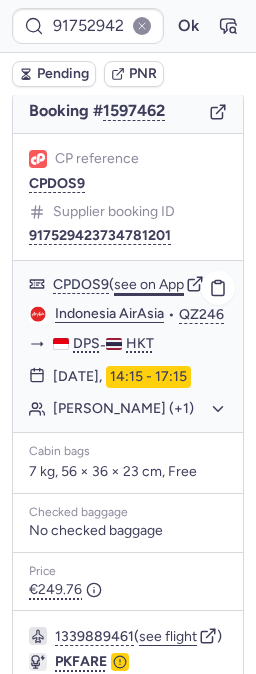 click on "see on App" 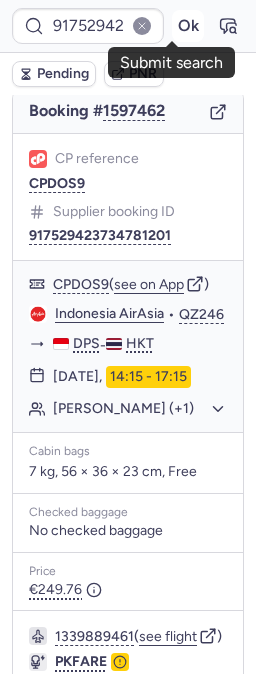 click on "Ok" at bounding box center (188, 26) 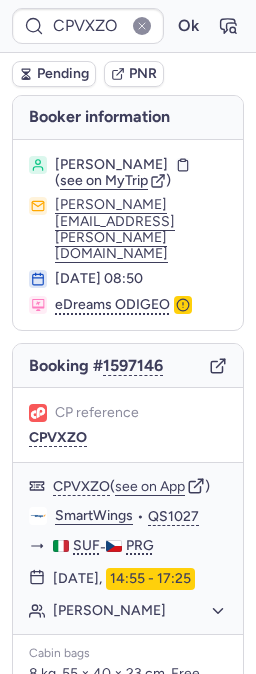 scroll, scrollTop: 0, scrollLeft: 0, axis: both 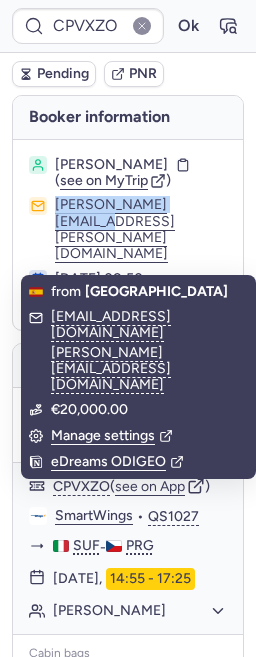drag, startPoint x: 48, startPoint y: 207, endPoint x: 206, endPoint y: 206, distance: 158.00316 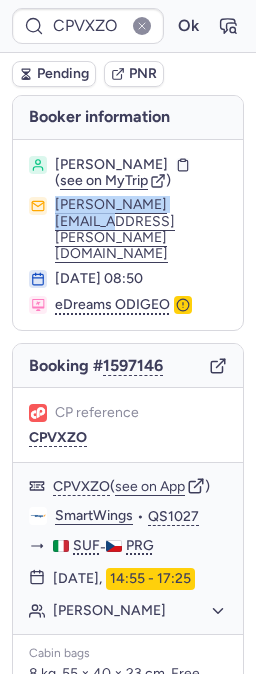 copy on "daniel.zizka@email.cz" 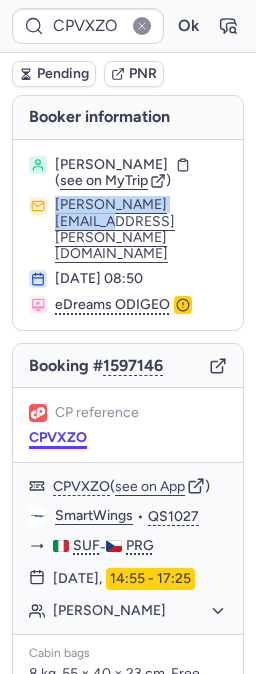 click on "CPVXZO" at bounding box center [58, 438] 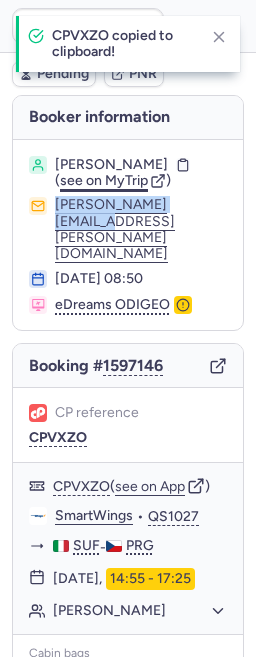 click on "see on MyTrip" at bounding box center (104, 180) 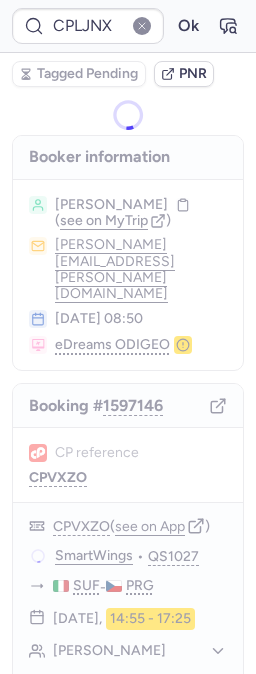 type on "CPC3RS" 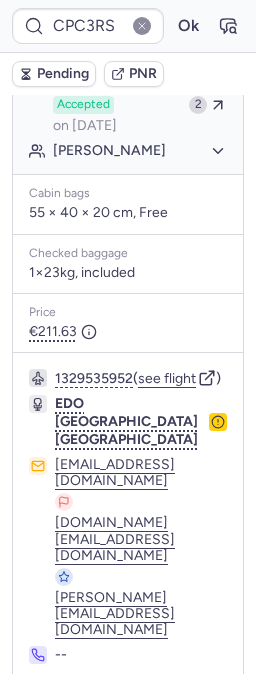scroll, scrollTop: 543, scrollLeft: 0, axis: vertical 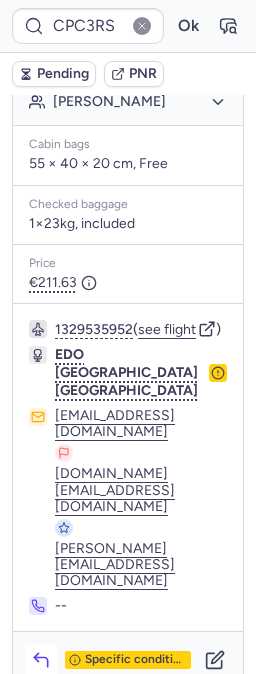 click 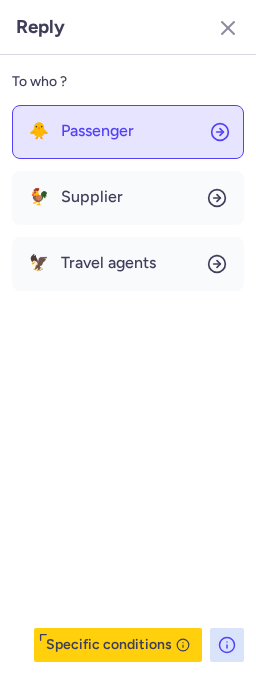 click on "Passenger" at bounding box center (97, 131) 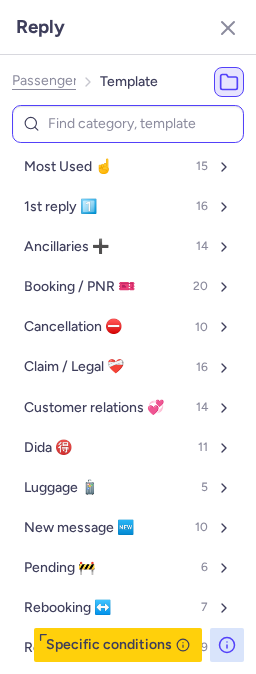 click at bounding box center [128, 124] 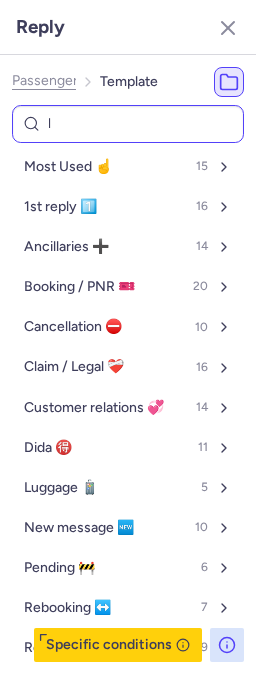 type on "lu" 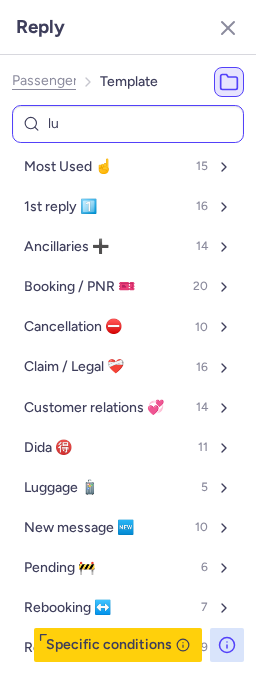 select on "en" 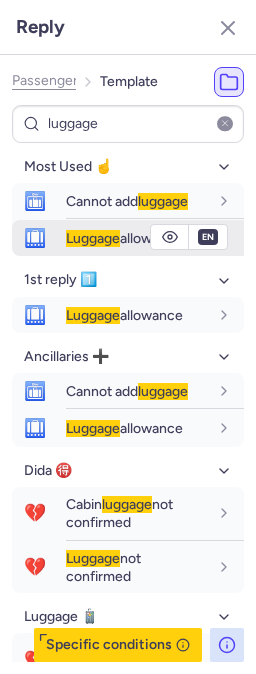type on "luggage" 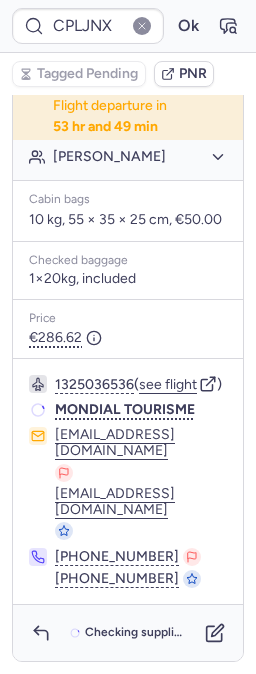 type on "CPKWCM" 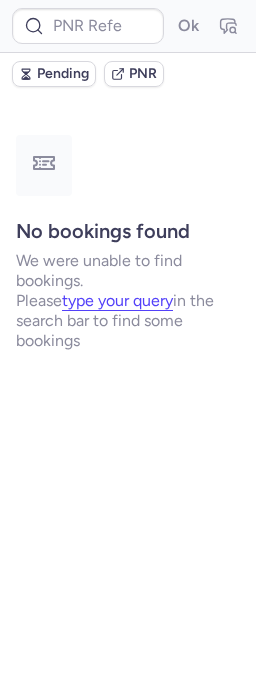 scroll, scrollTop: 0, scrollLeft: 0, axis: both 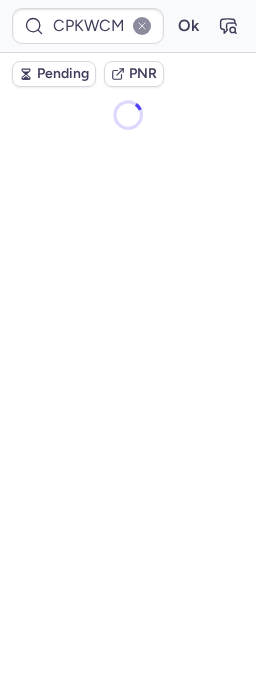 type on "CPVD4R" 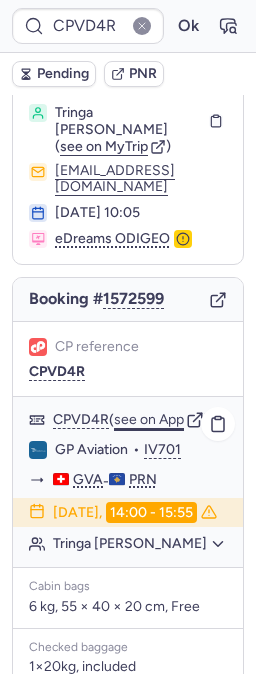 scroll, scrollTop: 333, scrollLeft: 0, axis: vertical 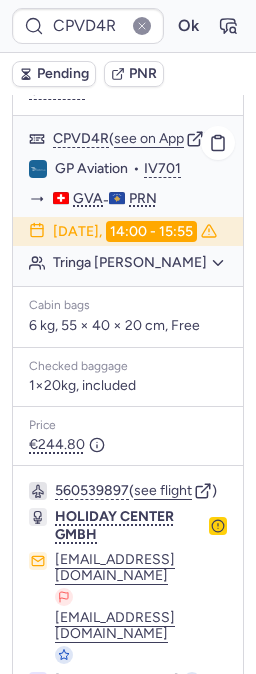 click on "Tringa [PERSON_NAME]" 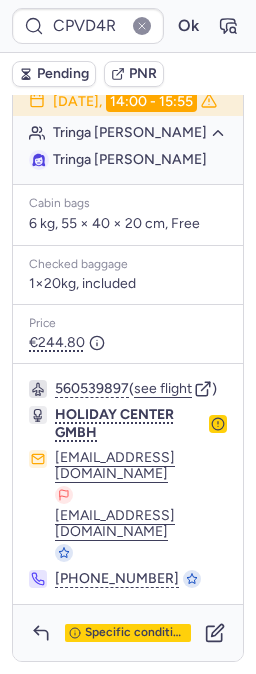 scroll, scrollTop: 503, scrollLeft: 0, axis: vertical 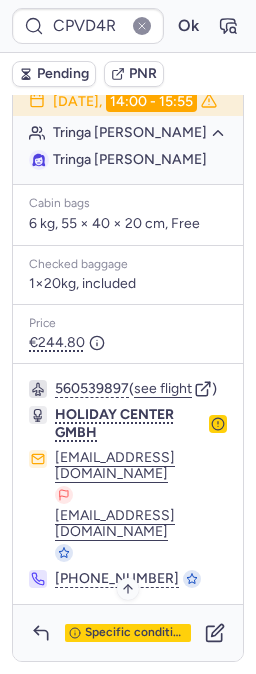 click on "Specific conditions" at bounding box center (136, 633) 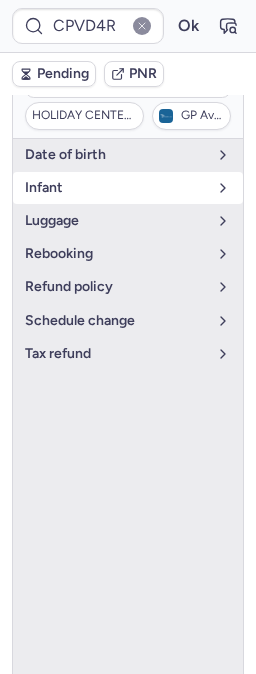 scroll, scrollTop: 358, scrollLeft: 0, axis: vertical 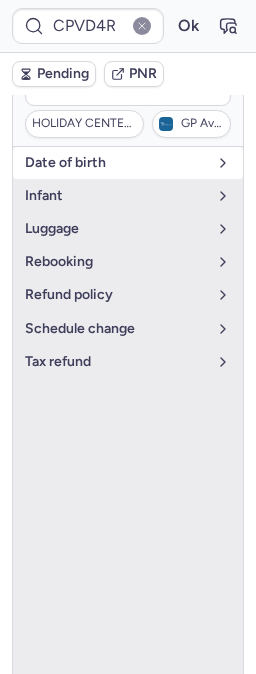 click on "date of birth" at bounding box center [116, 163] 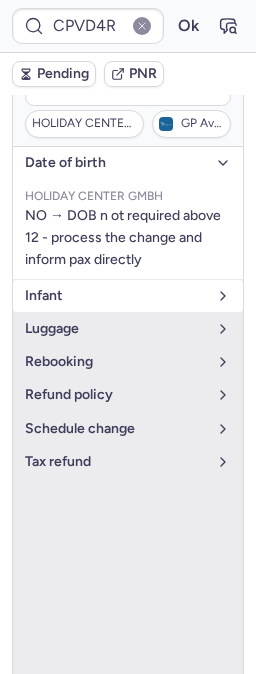 click on "Infant" at bounding box center (116, 296) 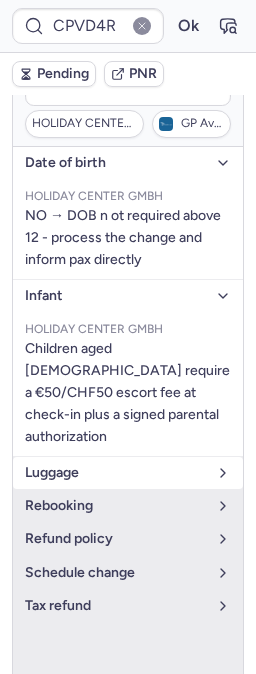 click on "luggage" at bounding box center [128, 473] 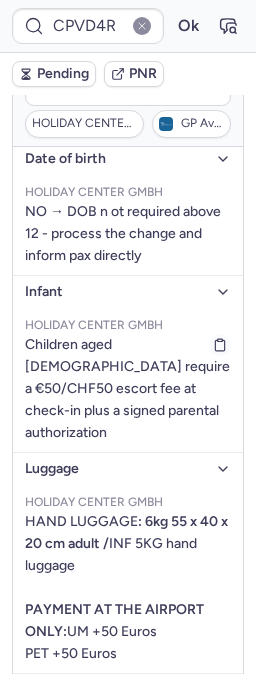 scroll, scrollTop: 0, scrollLeft: 0, axis: both 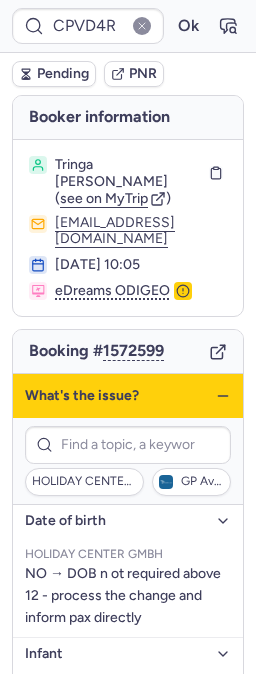 click 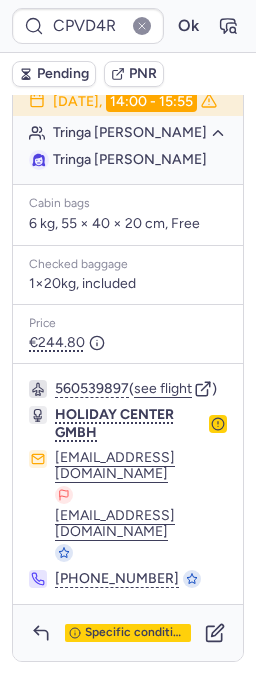 scroll, scrollTop: 503, scrollLeft: 0, axis: vertical 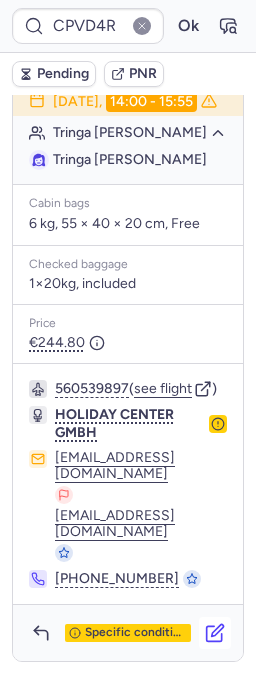 click 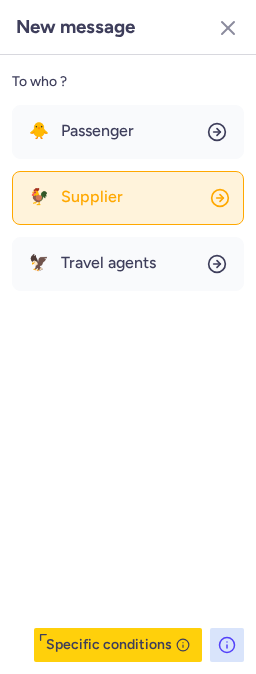 click on "Supplier" at bounding box center [92, 197] 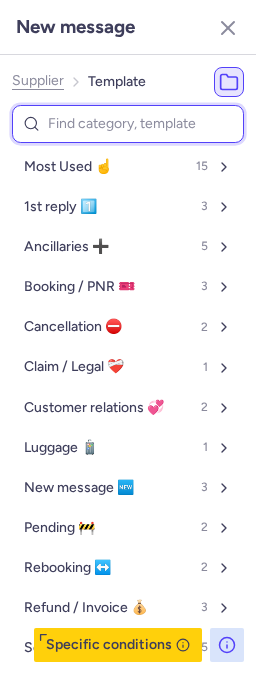 drag, startPoint x: 87, startPoint y: 131, endPoint x: 87, endPoint y: 118, distance: 13 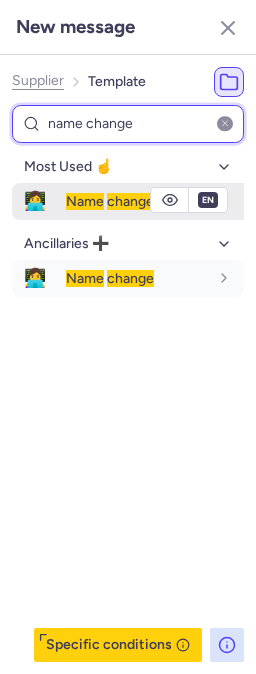 type on "name change" 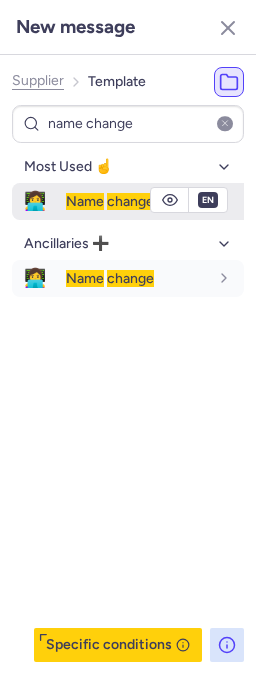 click on "change" at bounding box center [130, 201] 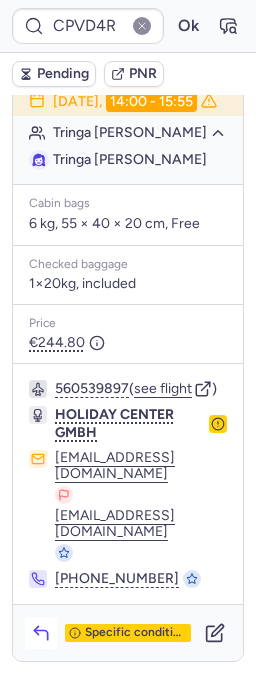 click 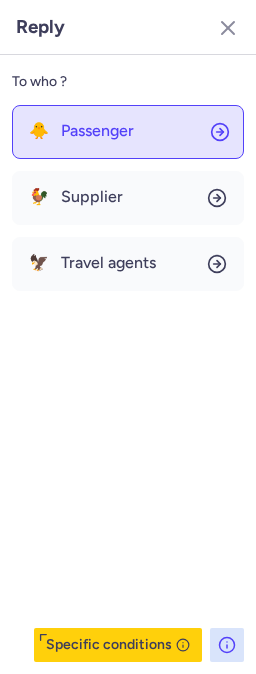 click on "Passenger" at bounding box center (97, 131) 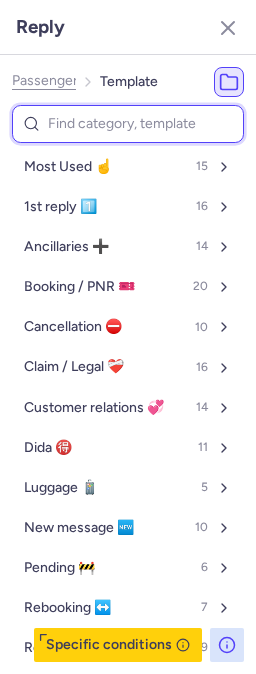 click at bounding box center [128, 124] 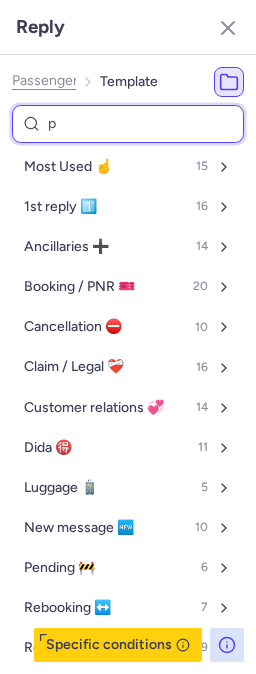 type on "pe" 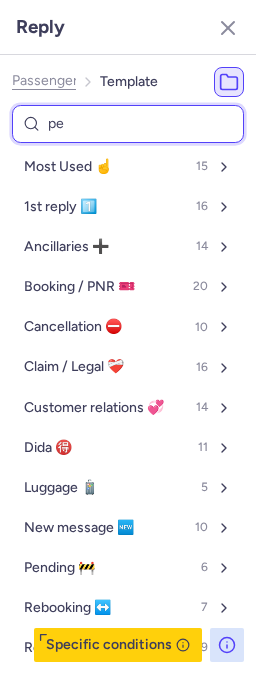 select on "en" 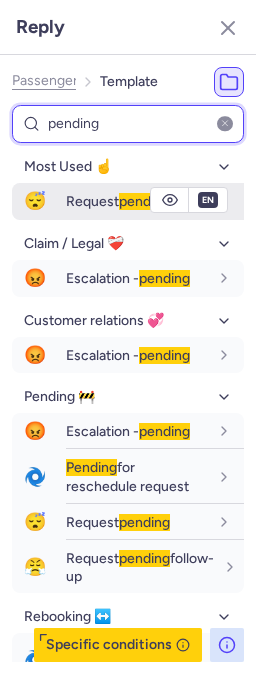 type on "pending" 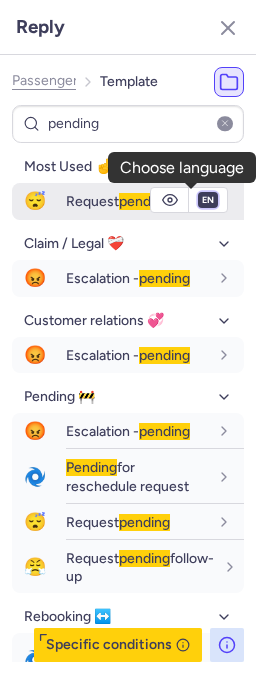 click on "fr en de nl pt es it ru" at bounding box center [208, 200] 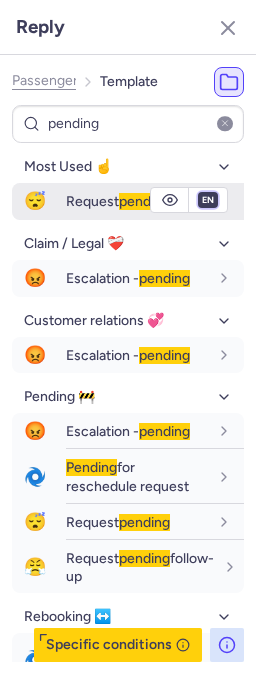 select on "fr" 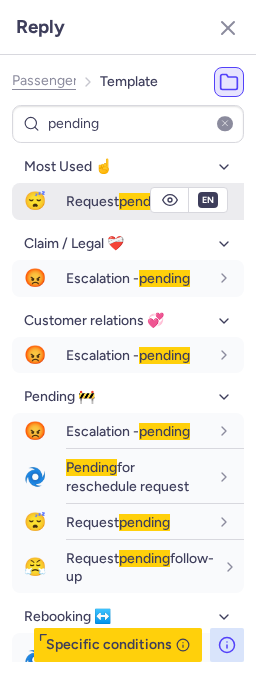 click on "fr en de nl pt es it ru" at bounding box center (208, 200) 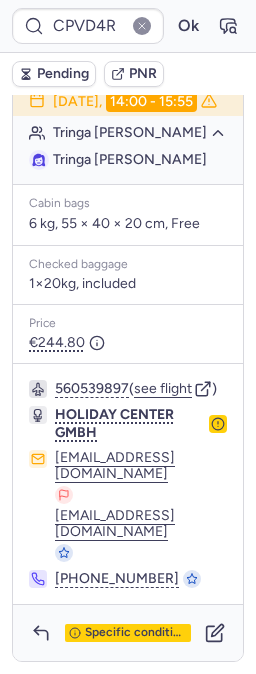 click on "Pending" at bounding box center (63, 74) 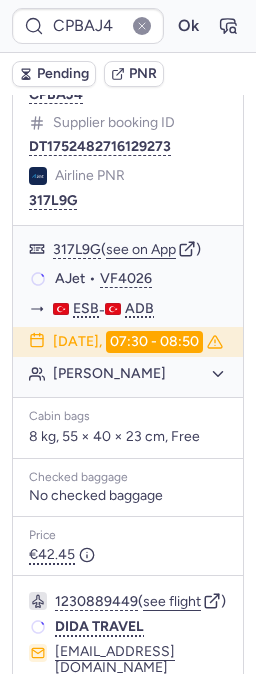 scroll, scrollTop: 474, scrollLeft: 0, axis: vertical 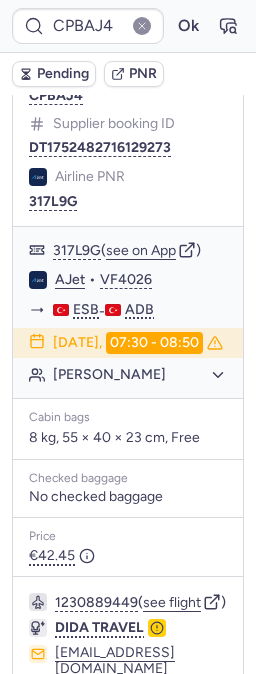 type on "CPVD4R" 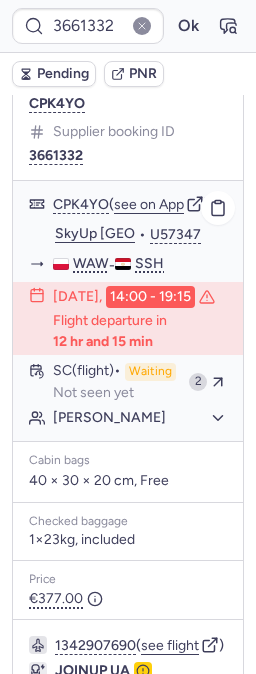 scroll, scrollTop: 333, scrollLeft: 0, axis: vertical 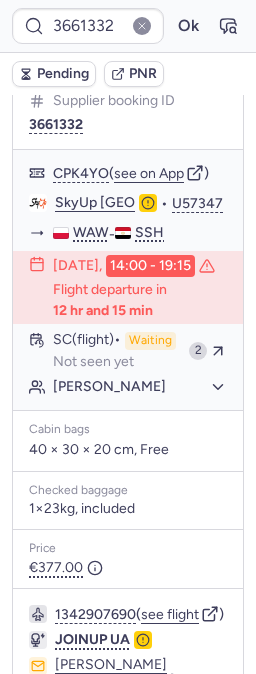 type on "CPVD4R" 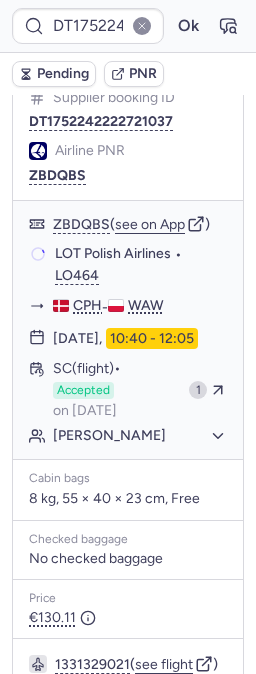 scroll, scrollTop: 333, scrollLeft: 0, axis: vertical 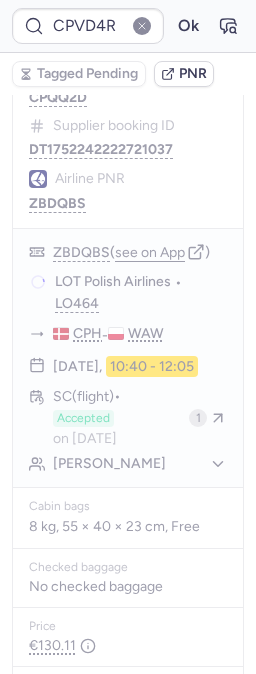 type on "CP7MM5" 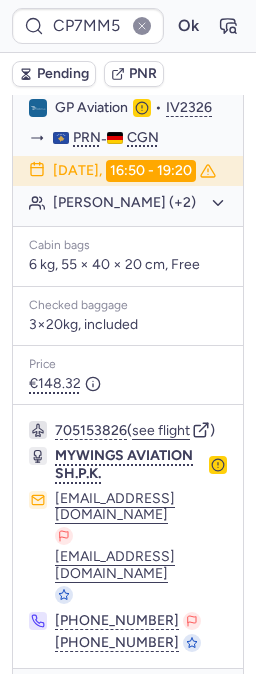 scroll, scrollTop: 501, scrollLeft: 0, axis: vertical 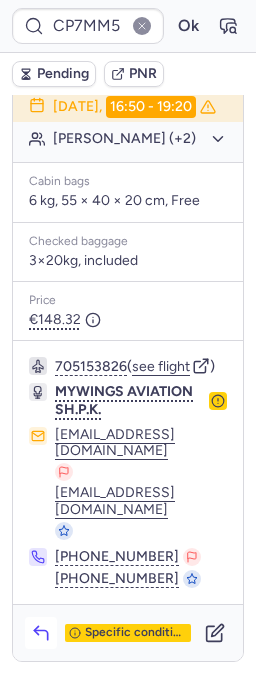 click 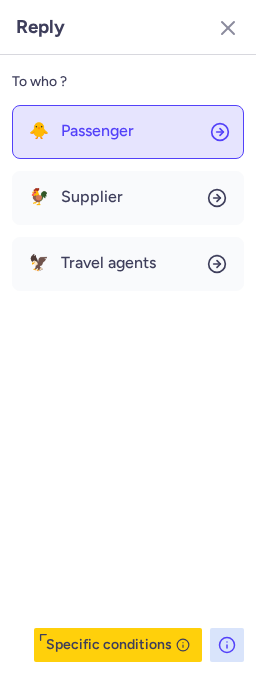 click on "🐥 Passenger" 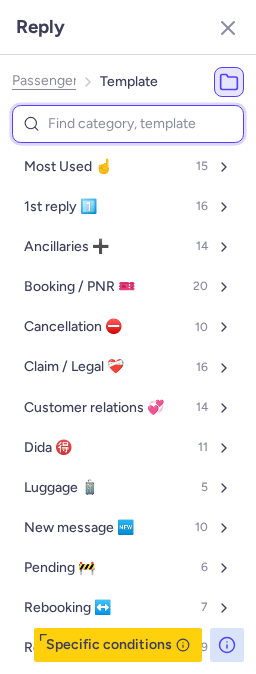 click at bounding box center [128, 124] 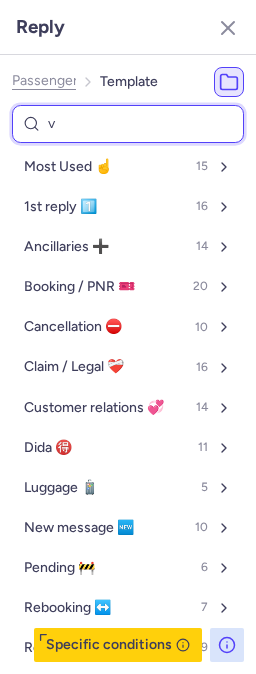 type on "vo" 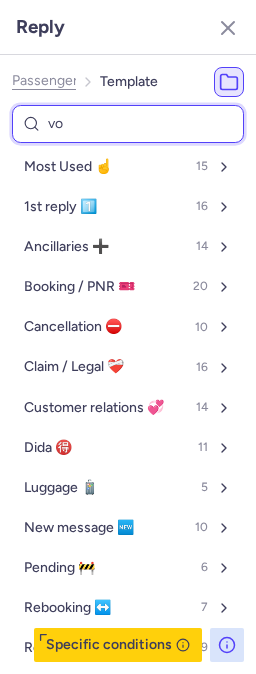 select on "en" 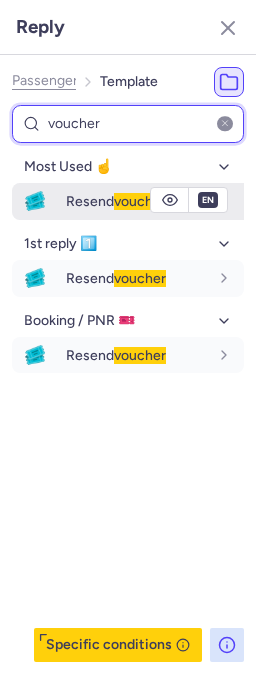 type on "voucher" 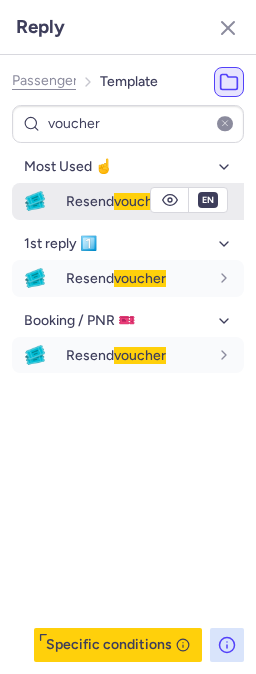 click on "🎟️" at bounding box center [35, 201] 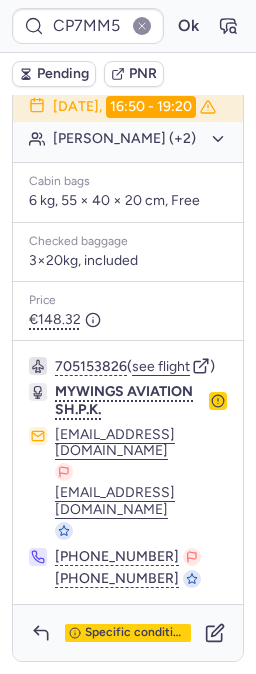 type on "CPVD4R" 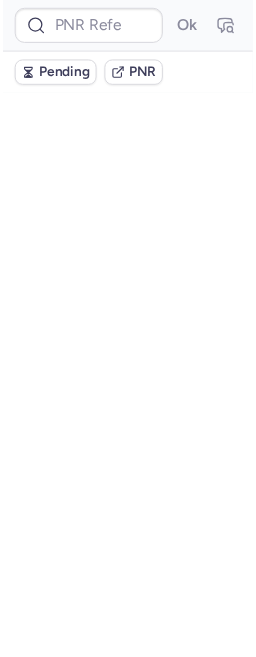 scroll, scrollTop: 0, scrollLeft: 0, axis: both 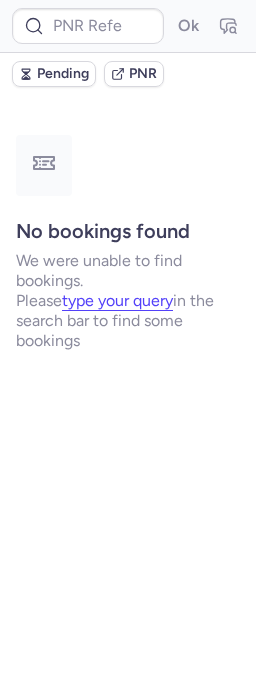 type on "CPVD4R" 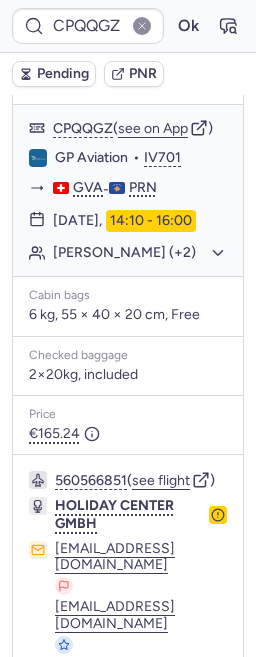 scroll, scrollTop: 333, scrollLeft: 0, axis: vertical 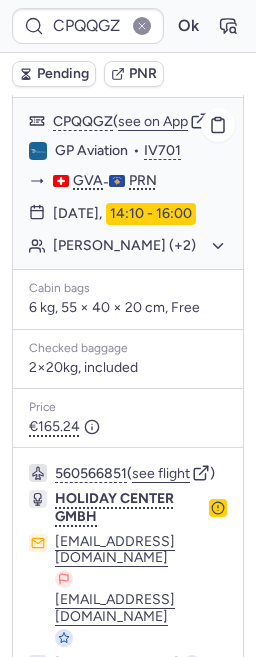 click on "Blerim ZANAJ (+2)" 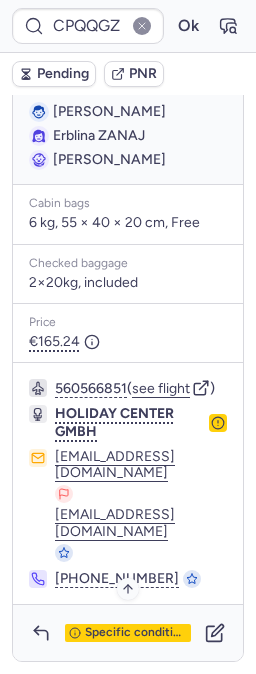 click on "Specific conditions" at bounding box center (136, 633) 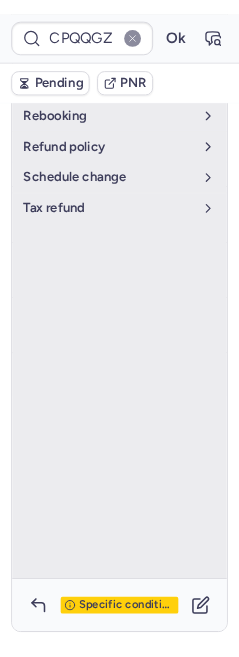 scroll, scrollTop: 134, scrollLeft: 0, axis: vertical 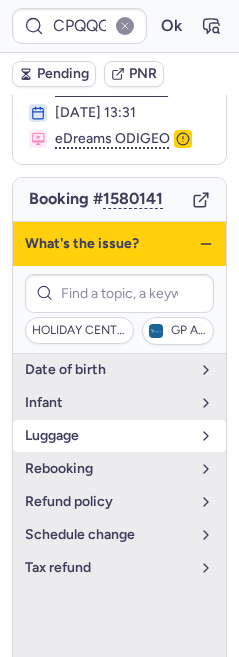 click on "luggage" at bounding box center (107, 436) 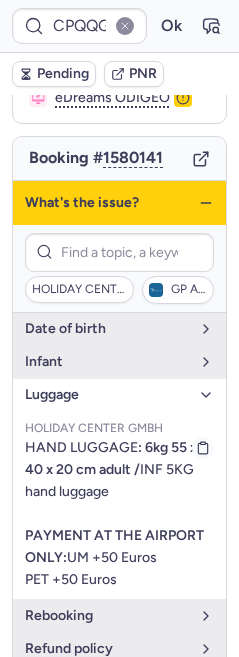 scroll, scrollTop: 245, scrollLeft: 0, axis: vertical 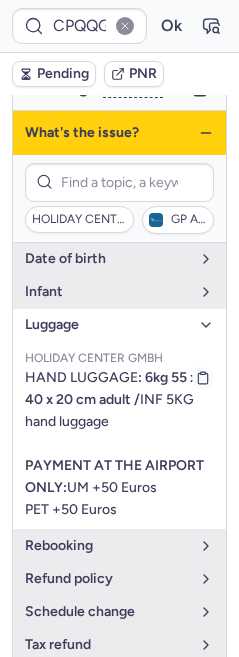 click on "HAND LUGGAGE  : 6kg 55 x 40 x 20 cm adult /   INF 5KG hand luggage
PAYMENT AT THE AIRPORT ONLY:
UM	+50 Euros
PET	+50 Euros" at bounding box center [114, 443] 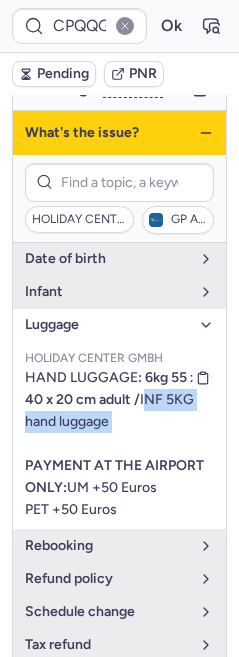 drag, startPoint x: 163, startPoint y: 405, endPoint x: 160, endPoint y: 427, distance: 22.203604 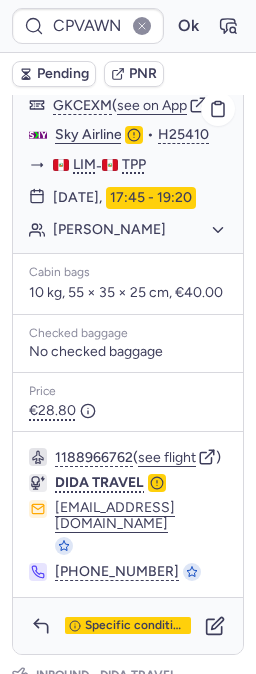 scroll, scrollTop: 555, scrollLeft: 0, axis: vertical 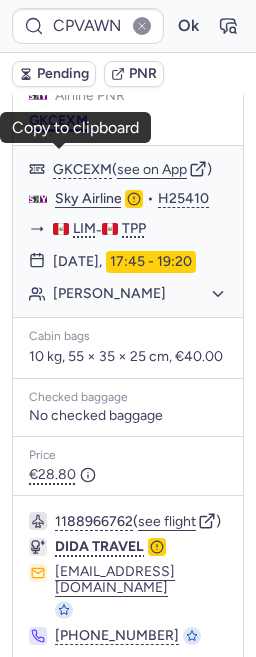 click on "GKCEXM" at bounding box center (58, 121) 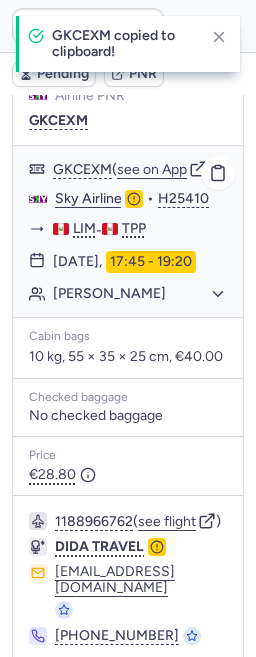 click on "Sky Airline" 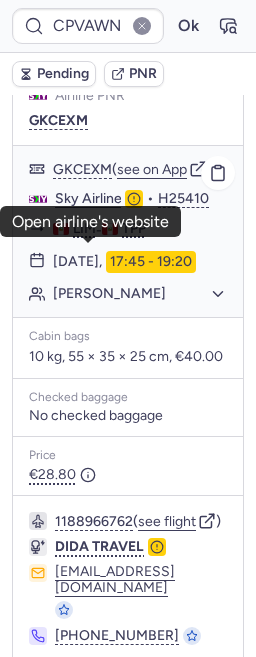 click on "Gladys GARCIA CORDOVA" 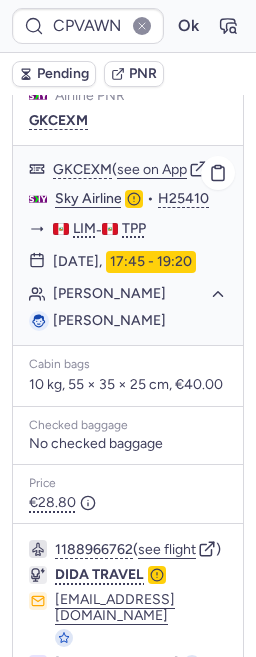 click on "Gladys GARCIA CORDOVA" at bounding box center (109, 320) 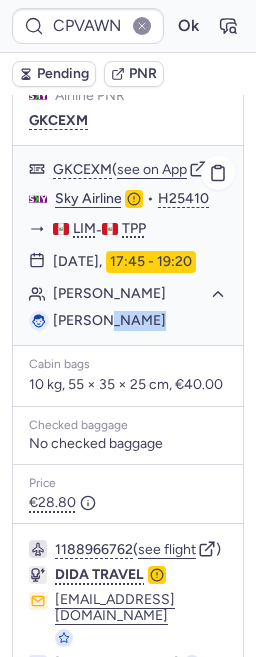 drag, startPoint x: 130, startPoint y: 405, endPoint x: 129, endPoint y: 417, distance: 12.0415945 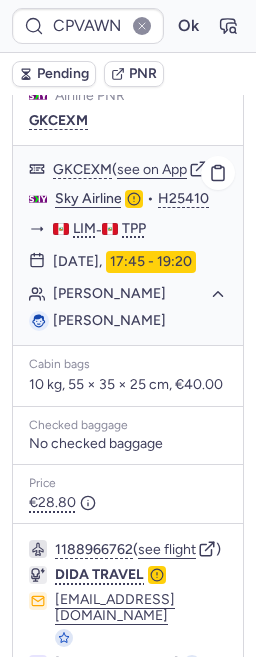 click on "Gladys GARCIA CORDOVA" at bounding box center (109, 320) 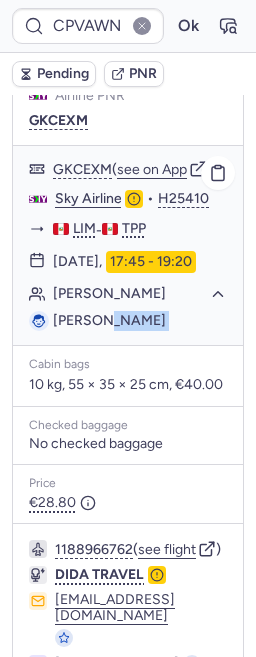 drag, startPoint x: 117, startPoint y: 425, endPoint x: 120, endPoint y: 400, distance: 25.179358 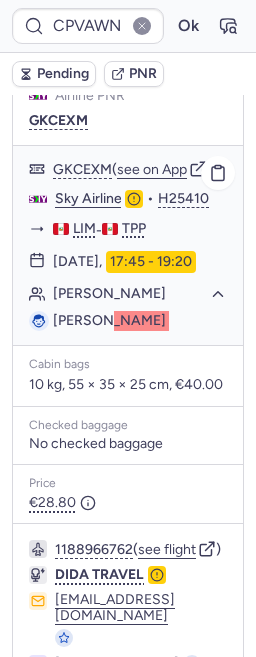 type on "CPVD4R" 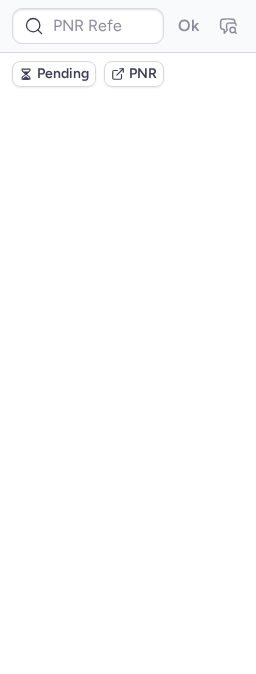 scroll, scrollTop: 0, scrollLeft: 0, axis: both 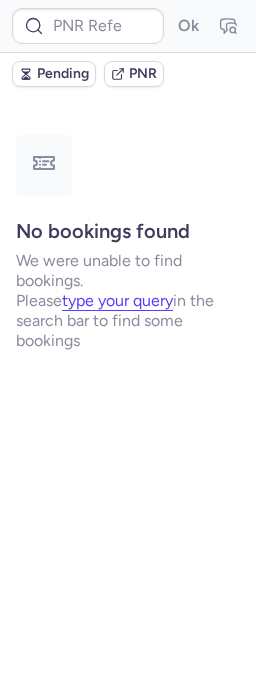 type on "CPVD4R" 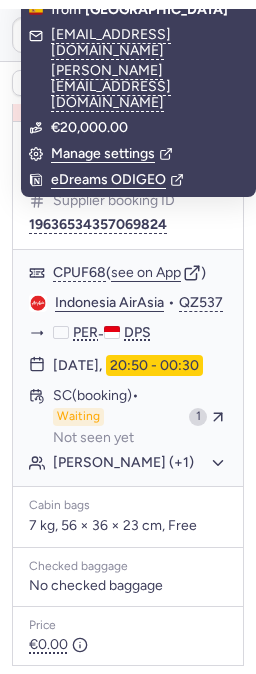 scroll, scrollTop: 333, scrollLeft: 0, axis: vertical 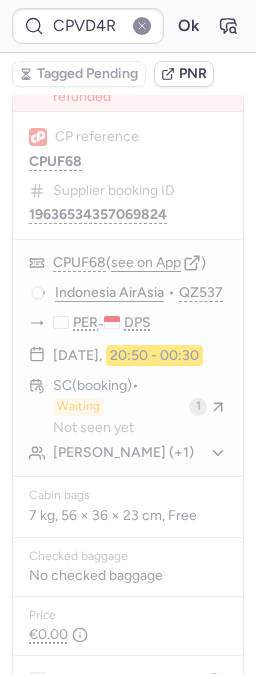 type on "CPC3RS" 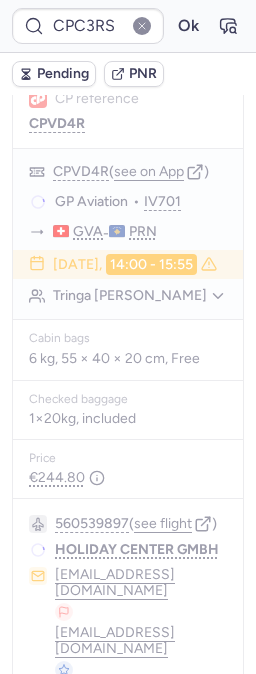 scroll, scrollTop: 333, scrollLeft: 0, axis: vertical 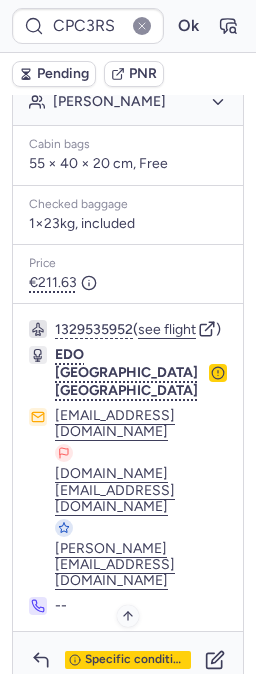 click on "Specific conditions" at bounding box center (136, 660) 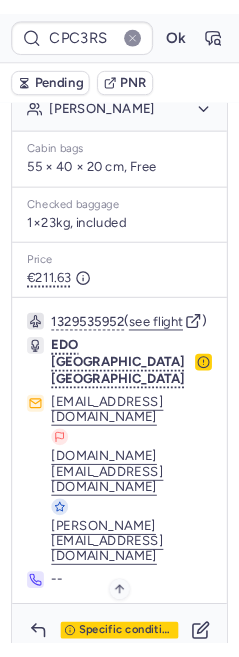 scroll, scrollTop: 134, scrollLeft: 0, axis: vertical 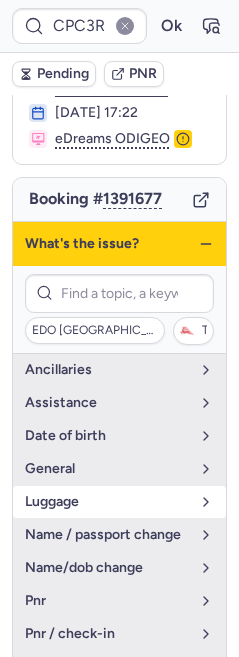 drag, startPoint x: 93, startPoint y: 641, endPoint x: 87, endPoint y: 516, distance: 125.14392 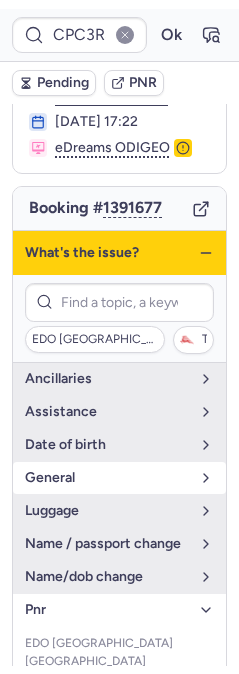 scroll, scrollTop: 11, scrollLeft: 0, axis: vertical 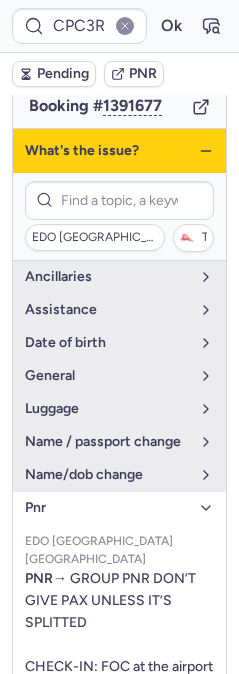 click 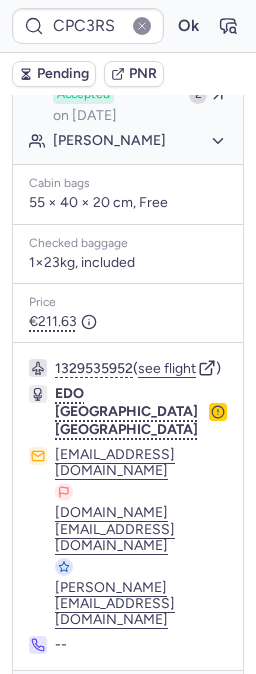 scroll, scrollTop: 543, scrollLeft: 0, axis: vertical 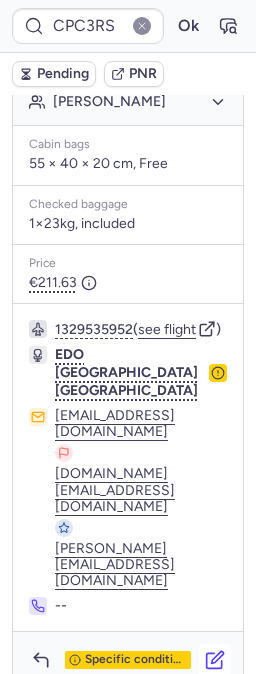 click 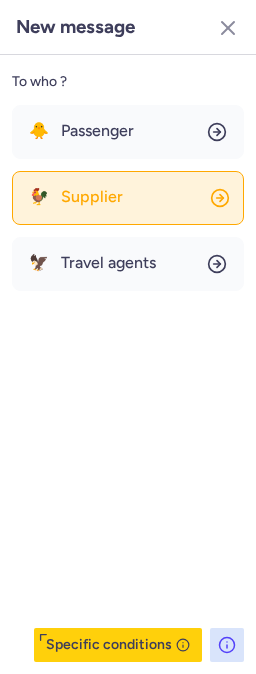 click on "Supplier" at bounding box center [92, 197] 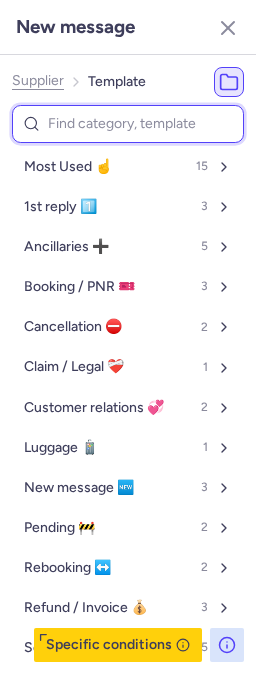 click at bounding box center [128, 124] 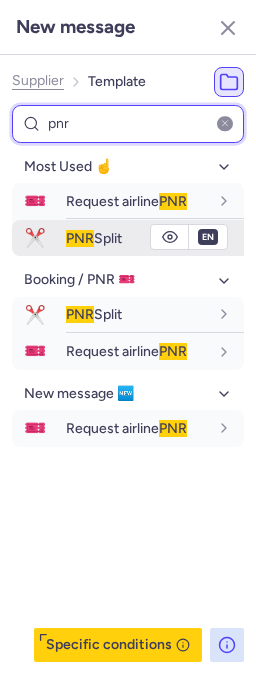 type on "pnr" 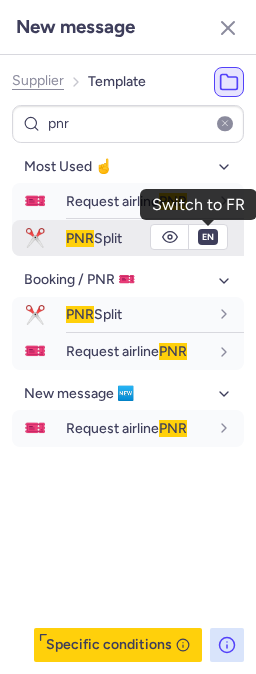 click on "en" at bounding box center [208, 237] 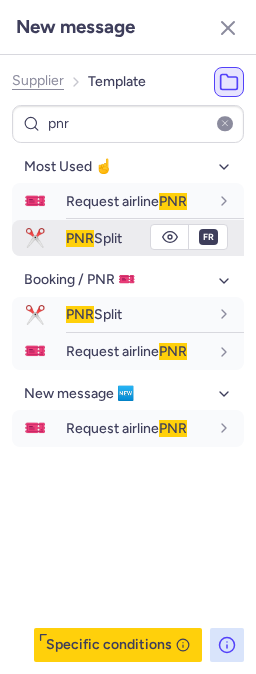 click on "PNR  Split" at bounding box center (155, 238) 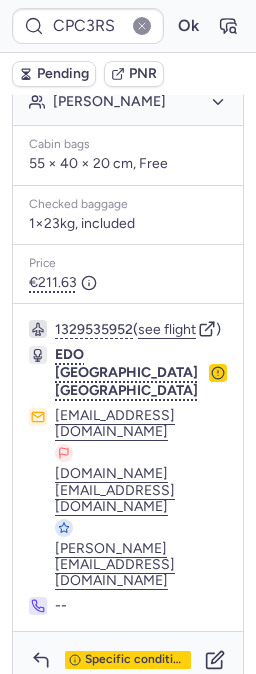 click on "Pending" at bounding box center [63, 74] 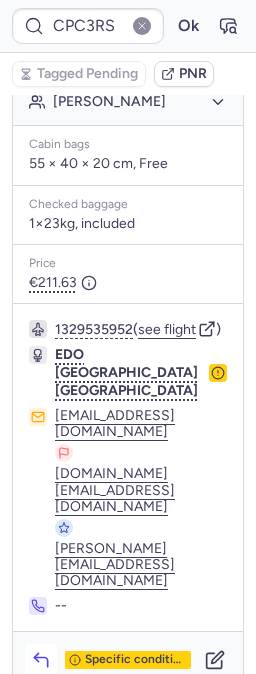 click 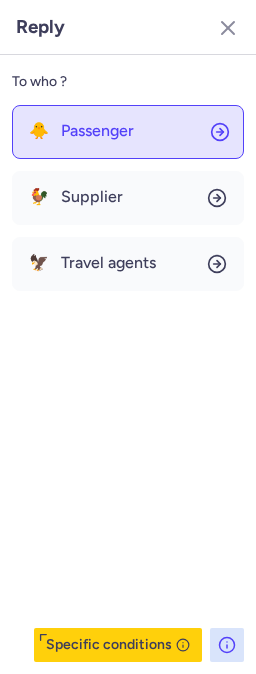 click on "Passenger" at bounding box center (97, 131) 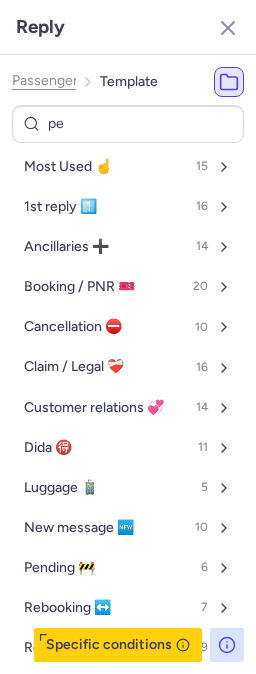 type on "pen" 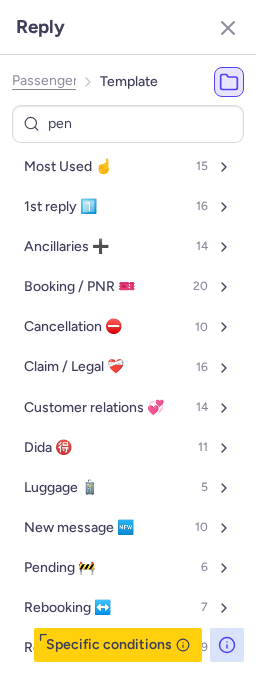 select on "en" 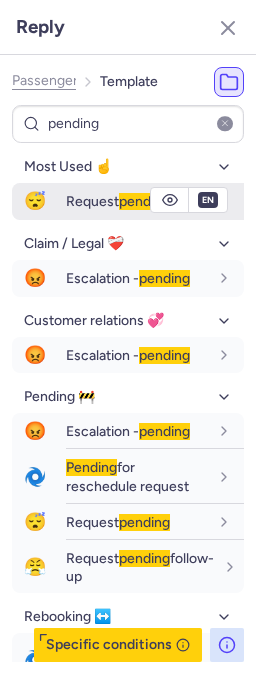 type on "pending" 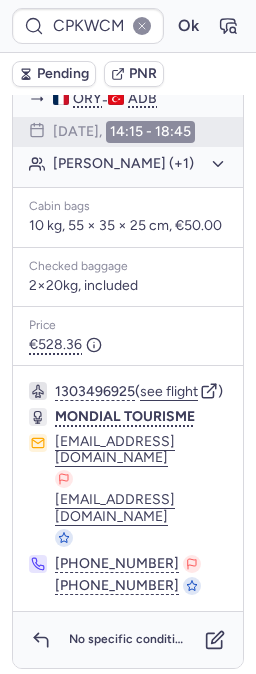 scroll, scrollTop: 298, scrollLeft: 0, axis: vertical 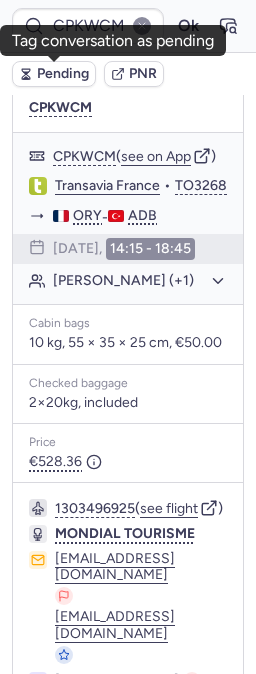 click on "Pending" at bounding box center [63, 74] 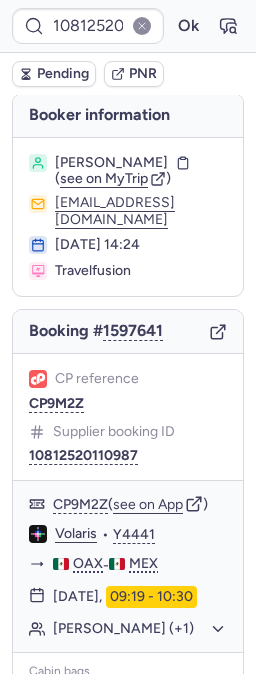 scroll, scrollTop: 0, scrollLeft: 0, axis: both 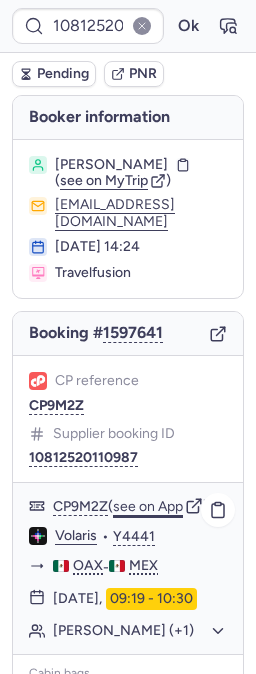 click on "see on App" 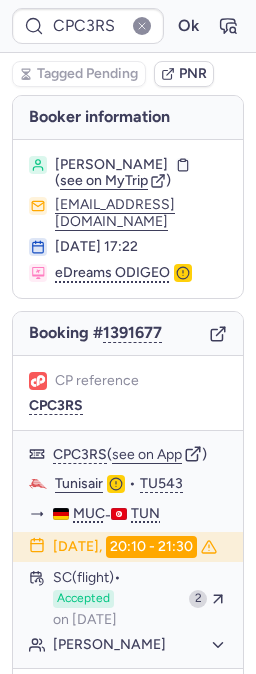 type on "CPPIBO" 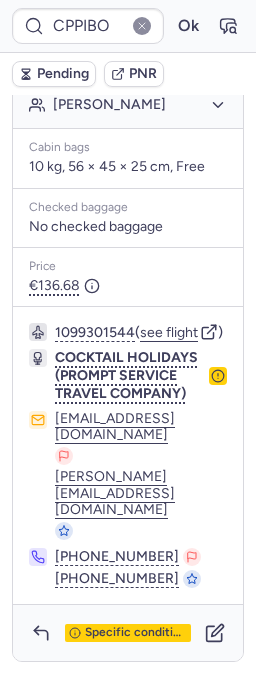 scroll, scrollTop: 582, scrollLeft: 0, axis: vertical 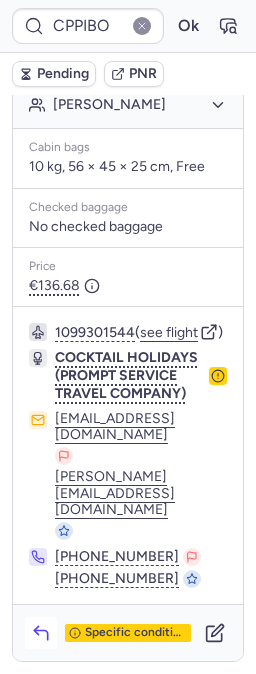 click 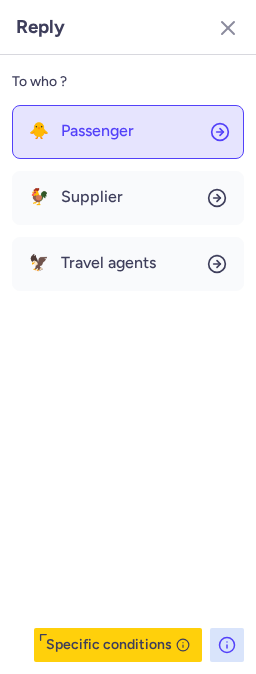 click on "🐥 Passenger" 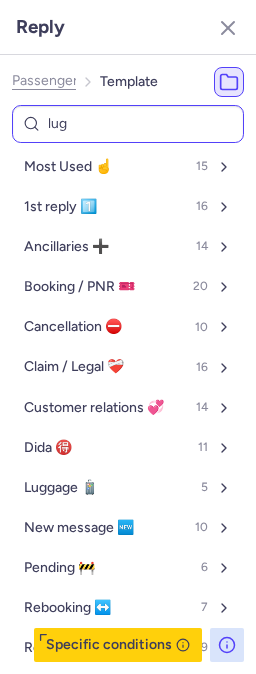 type on "lugg" 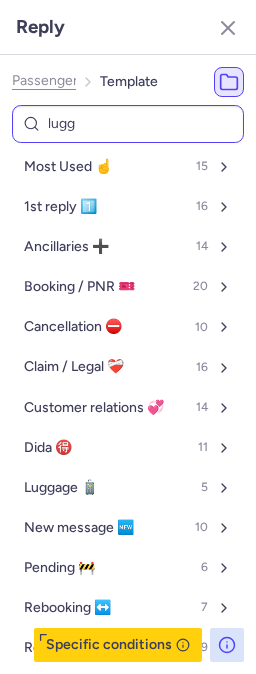 select on "en" 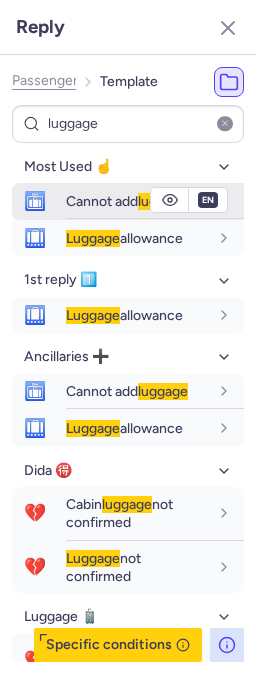 type on "luggage" 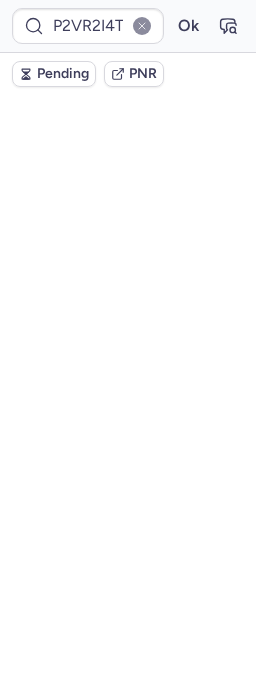 scroll, scrollTop: 0, scrollLeft: 0, axis: both 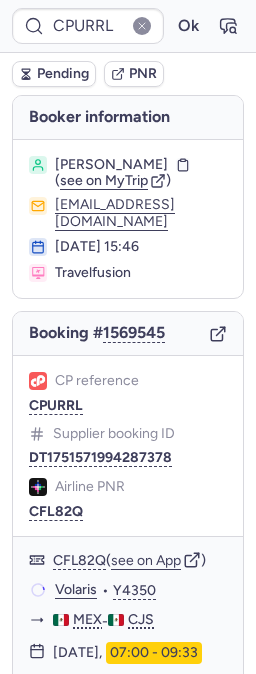 type on "CPLJNX" 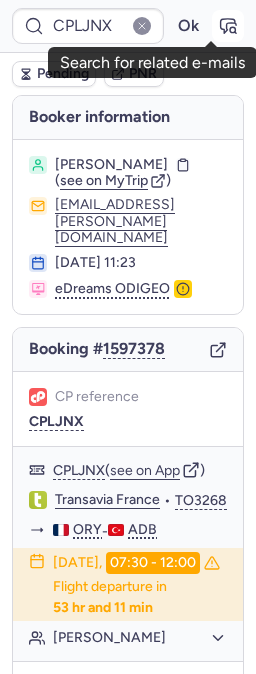 click 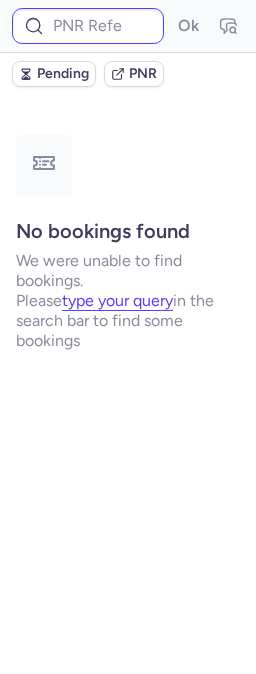type on "CPURRL" 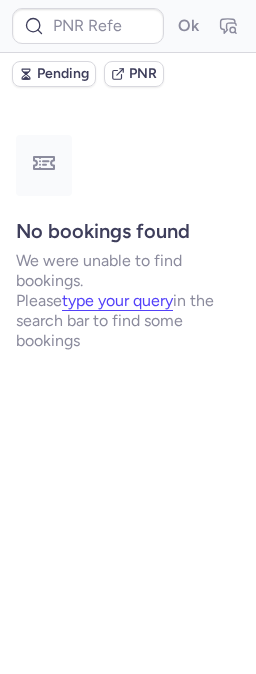 scroll, scrollTop: 0, scrollLeft: 0, axis: both 